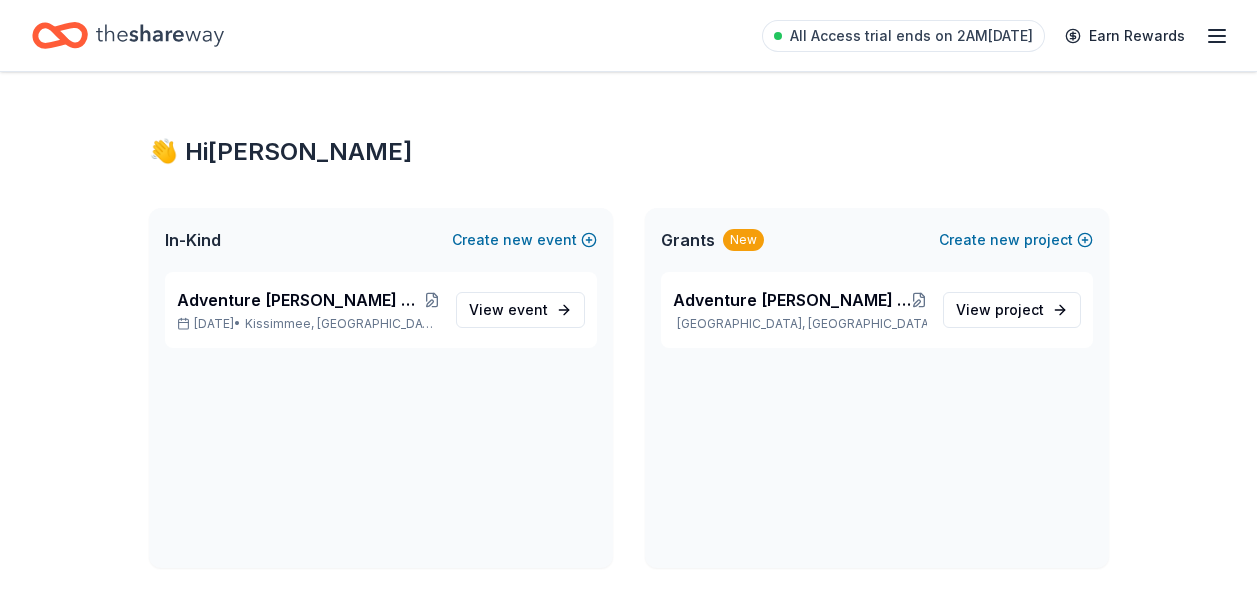 scroll, scrollTop: 0, scrollLeft: 0, axis: both 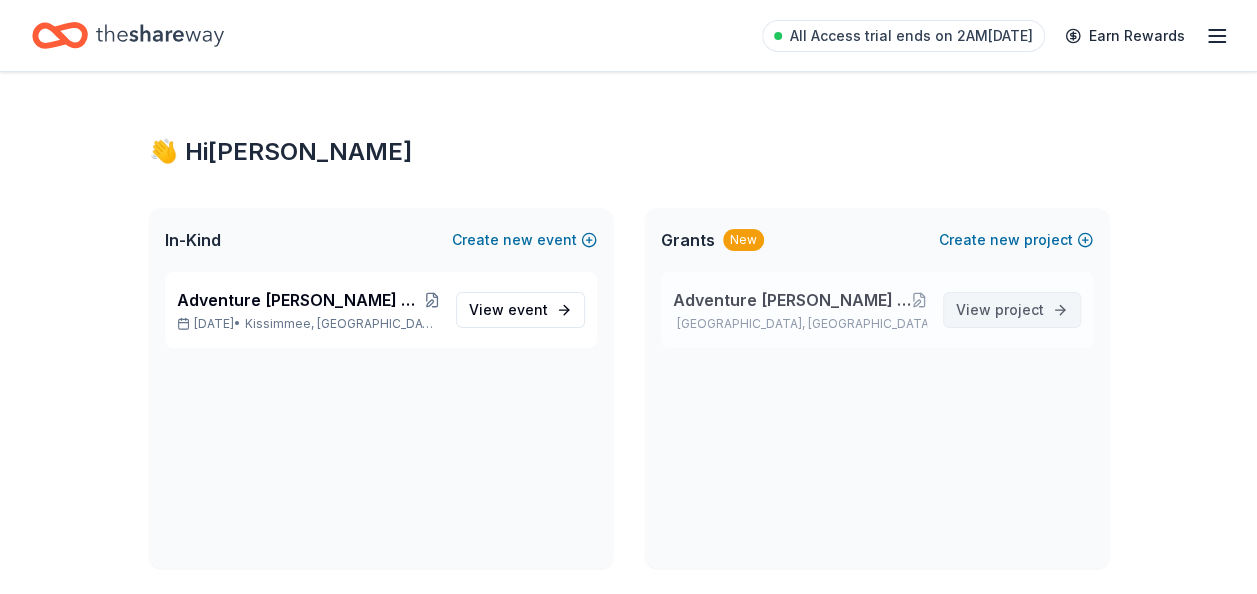 click on "project" at bounding box center [1019, 309] 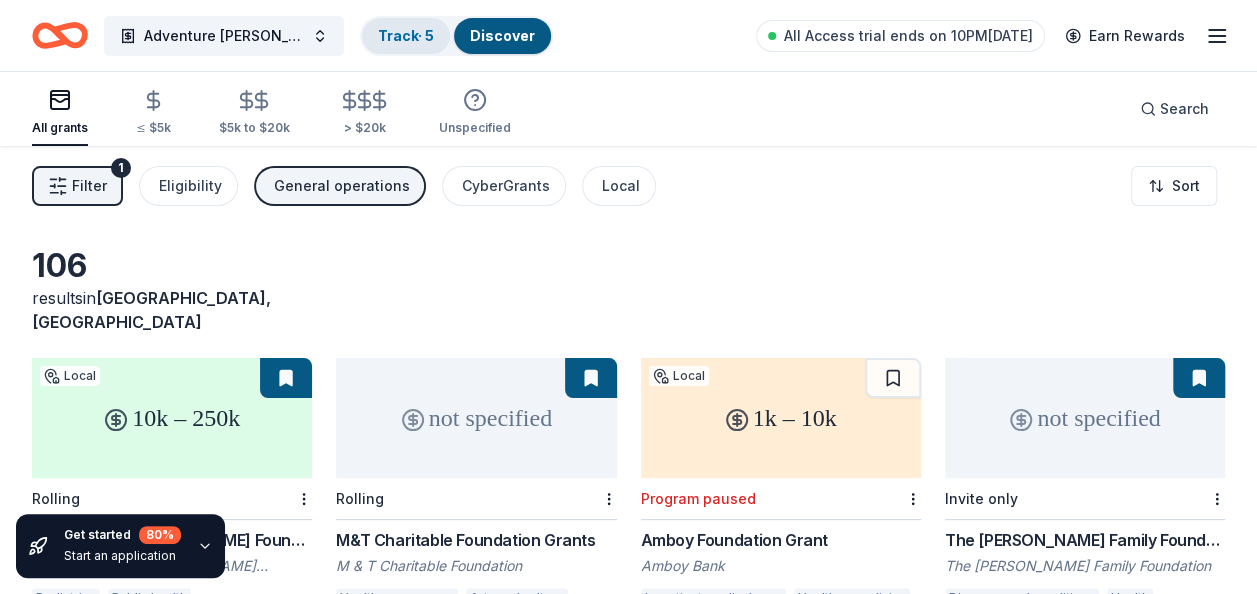 click on "Track  · 5" at bounding box center (406, 35) 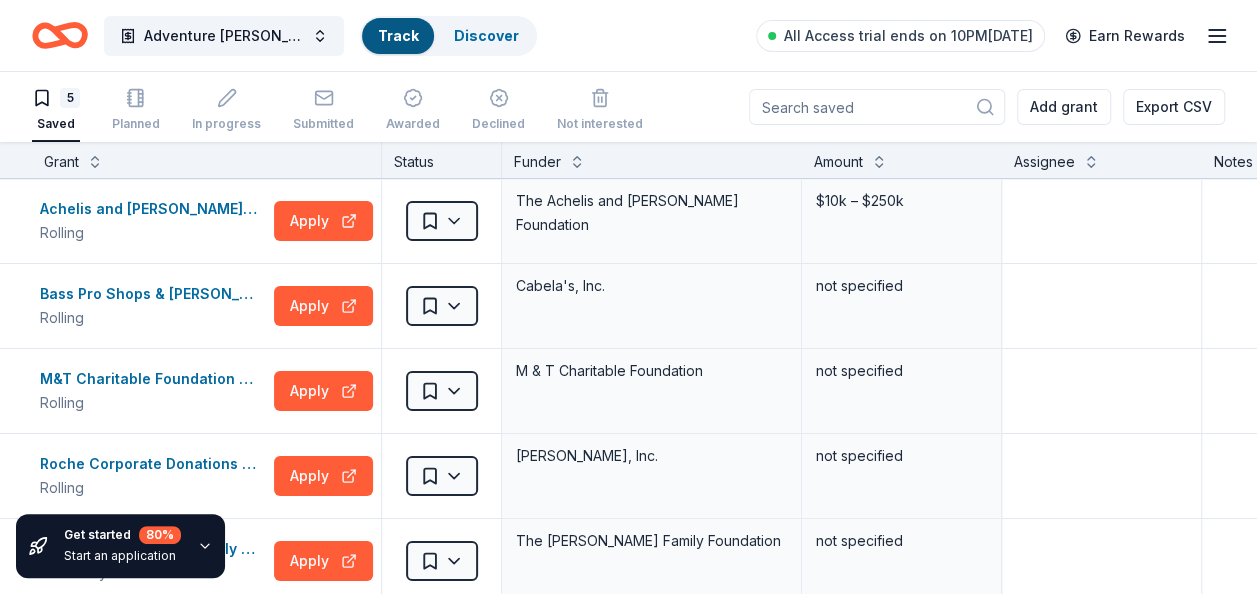 click on "Track" at bounding box center [398, 36] 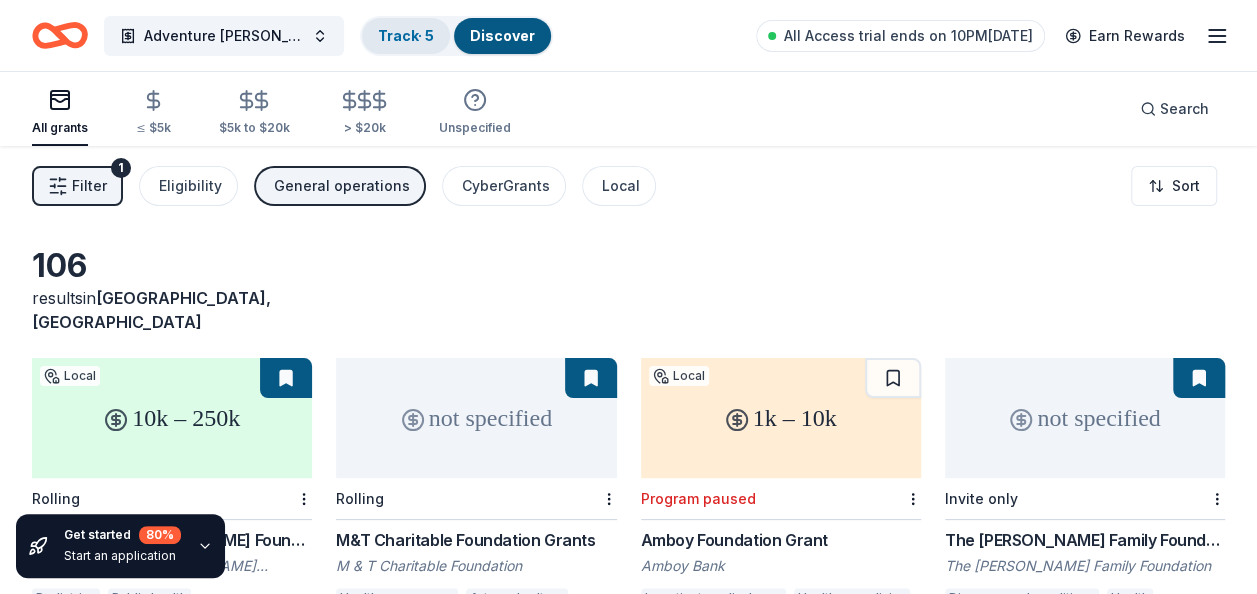 click on "Track  · 5" at bounding box center [406, 35] 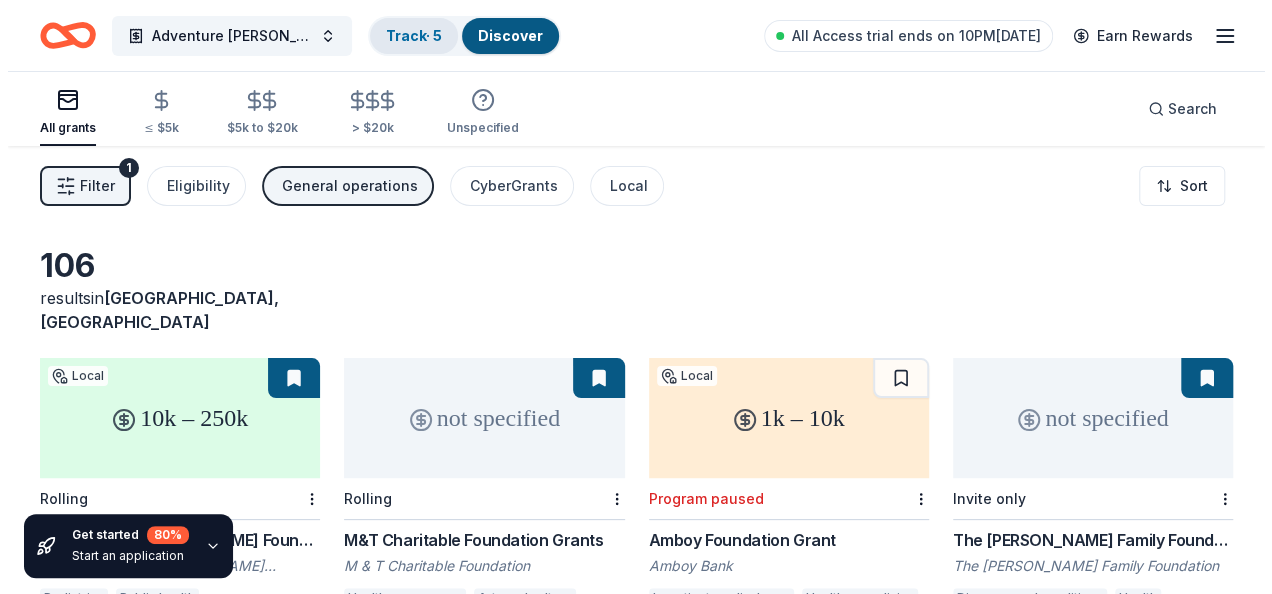 scroll, scrollTop: 0, scrollLeft: 0, axis: both 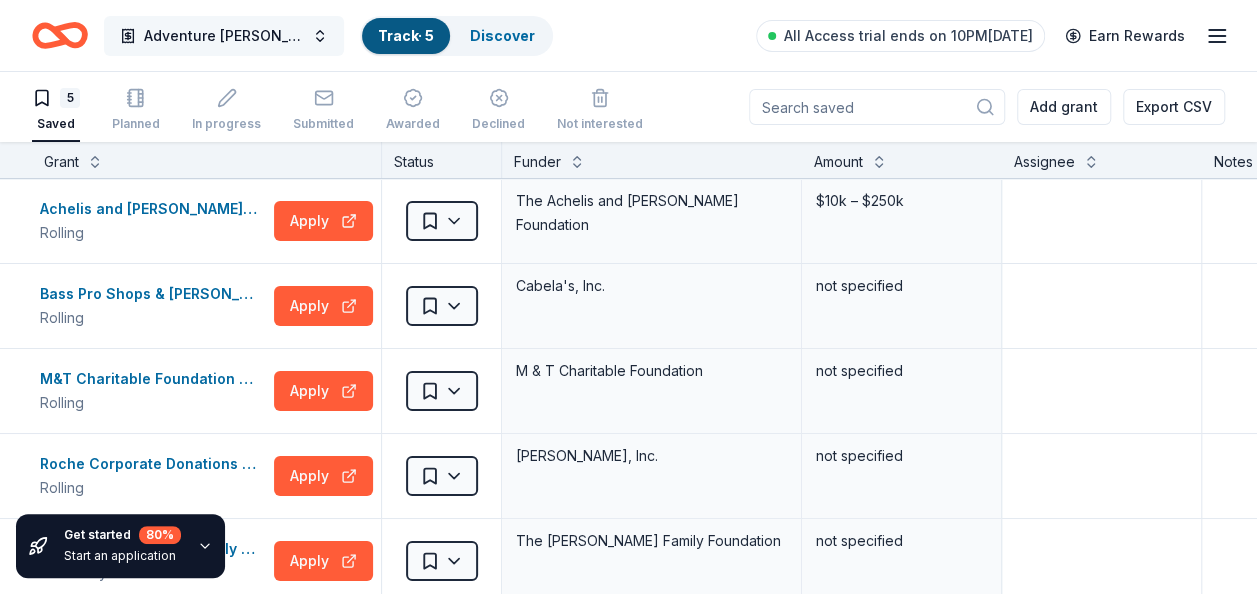 click on "Adventure [PERSON_NAME] Off Against [MEDICAL_DATA]: Fairways for Fighters" at bounding box center [224, 36] 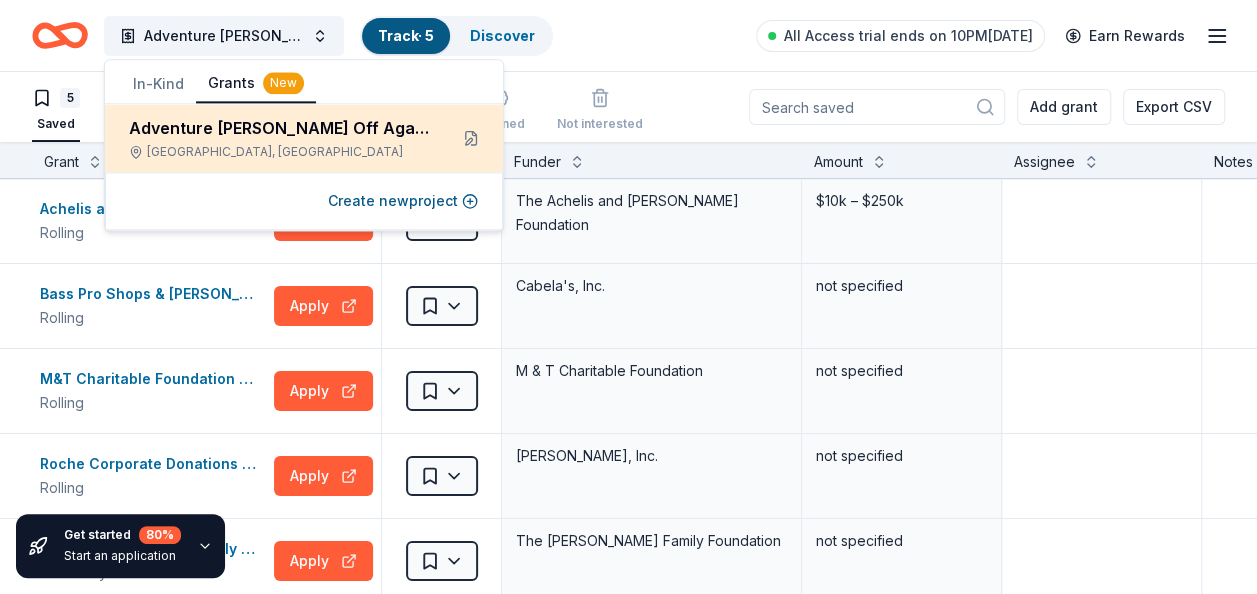 click on "Adventure [PERSON_NAME] Off Against [MEDICAL_DATA]: Fairways for Fighters" at bounding box center (280, 128) 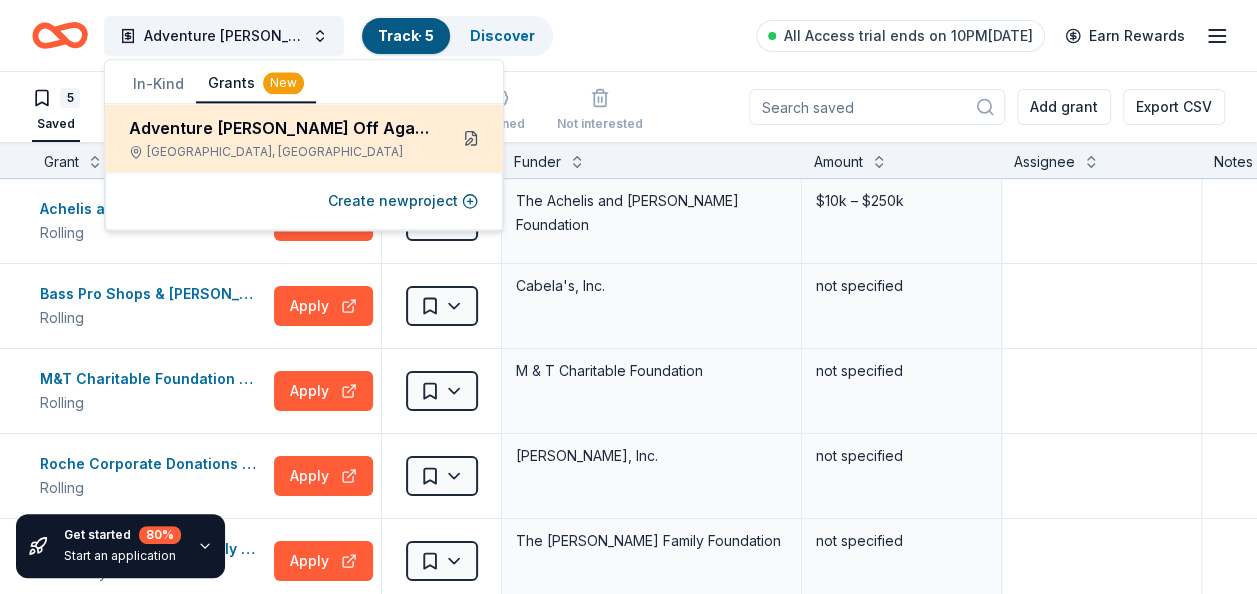 click at bounding box center (471, 138) 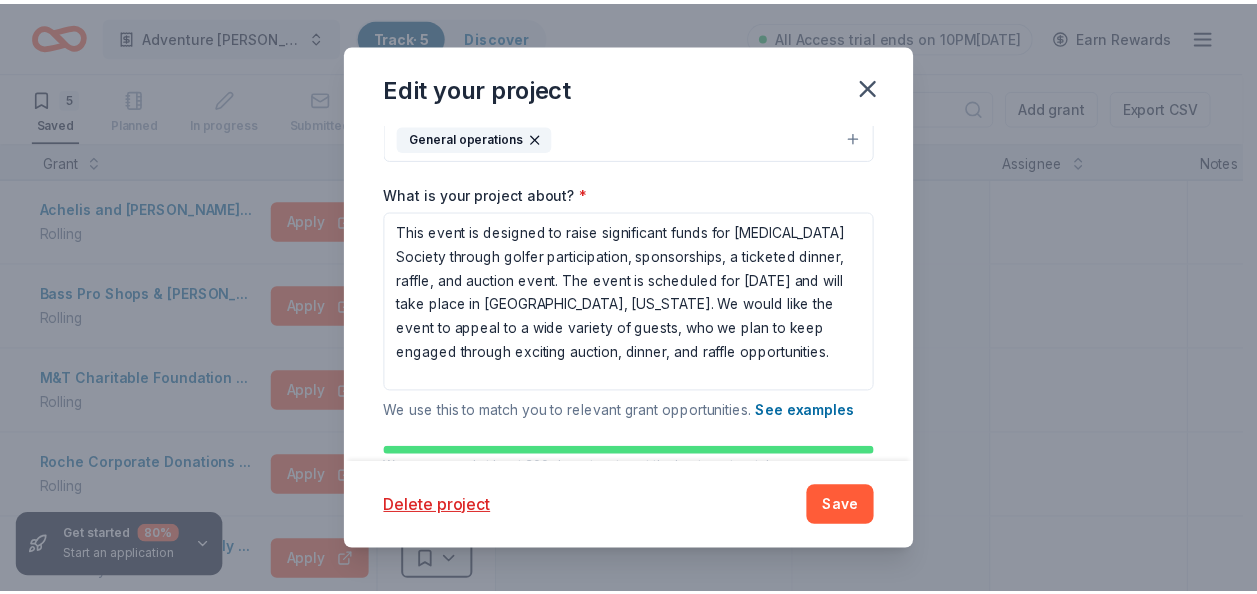 scroll, scrollTop: 240, scrollLeft: 0, axis: vertical 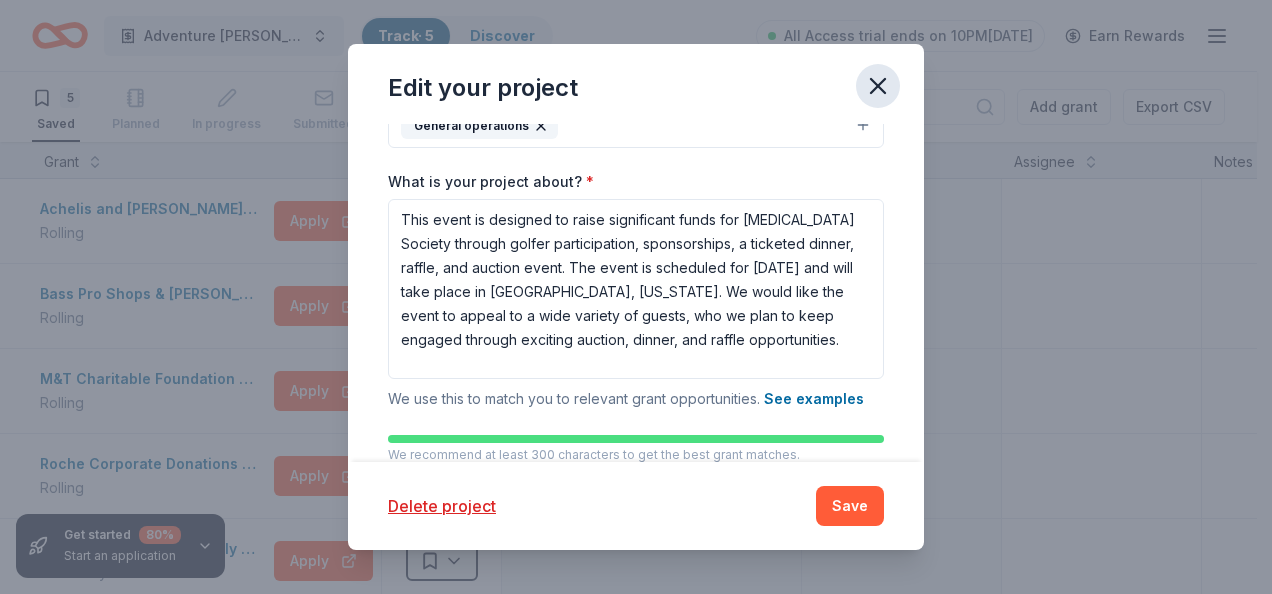 click 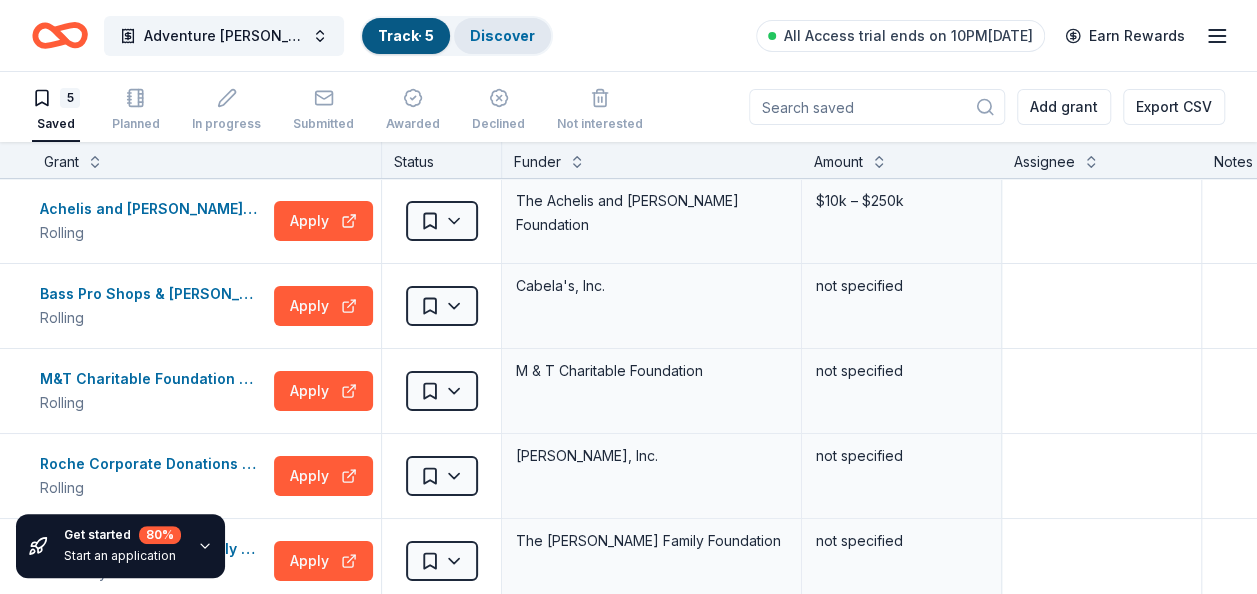 click on "Discover" at bounding box center (502, 35) 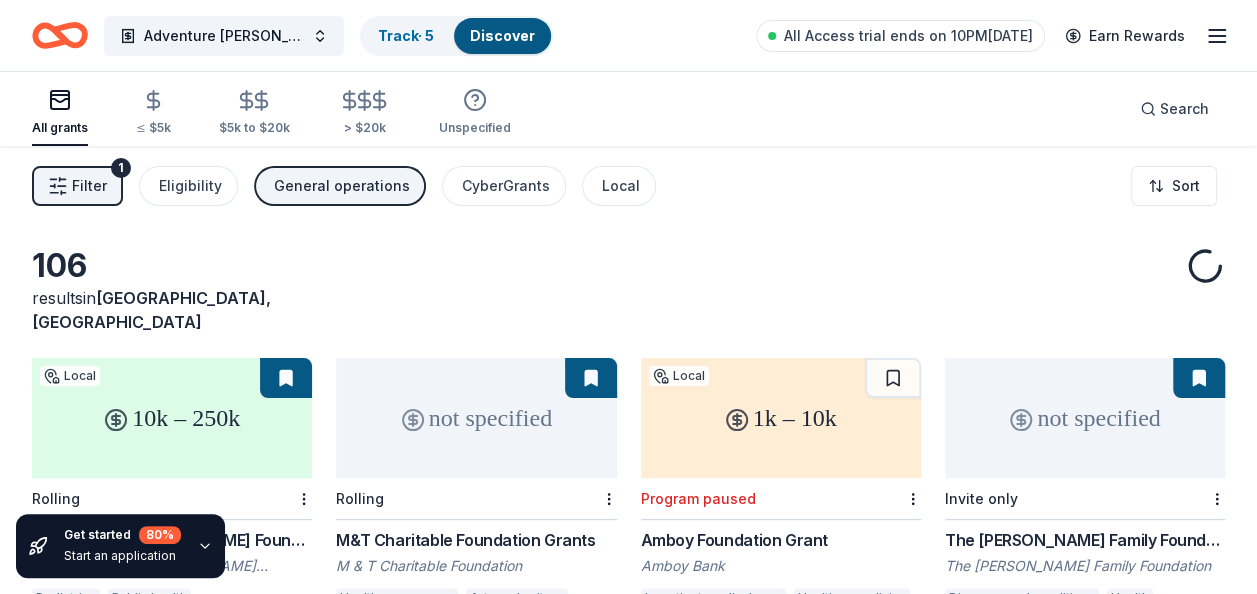 scroll, scrollTop: 0, scrollLeft: 0, axis: both 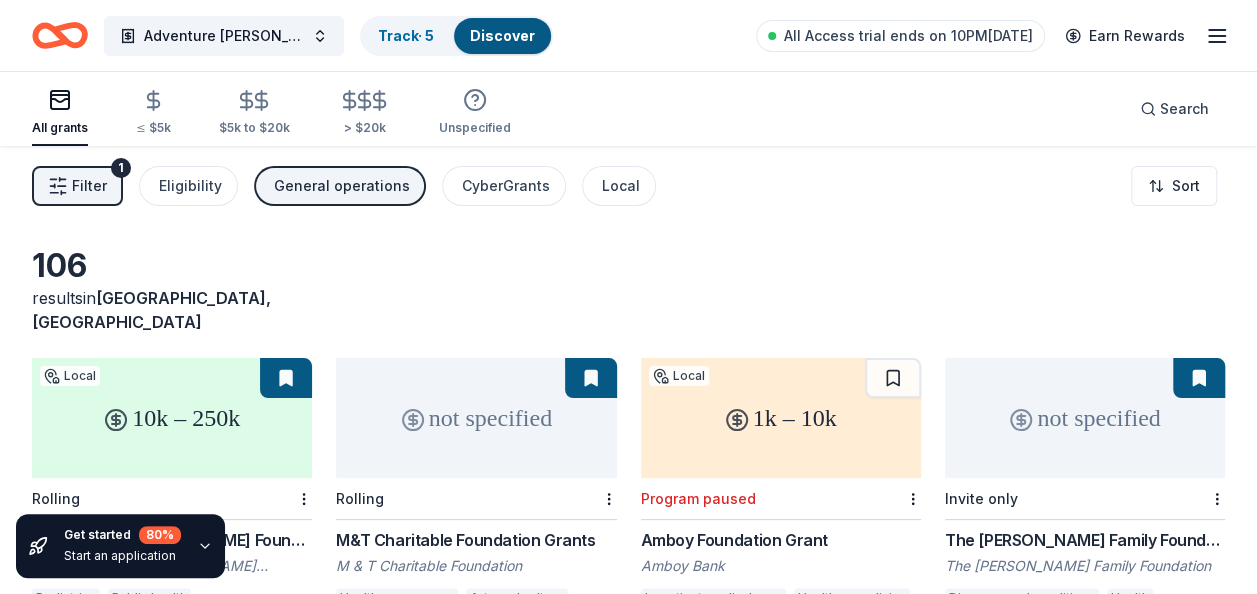 click 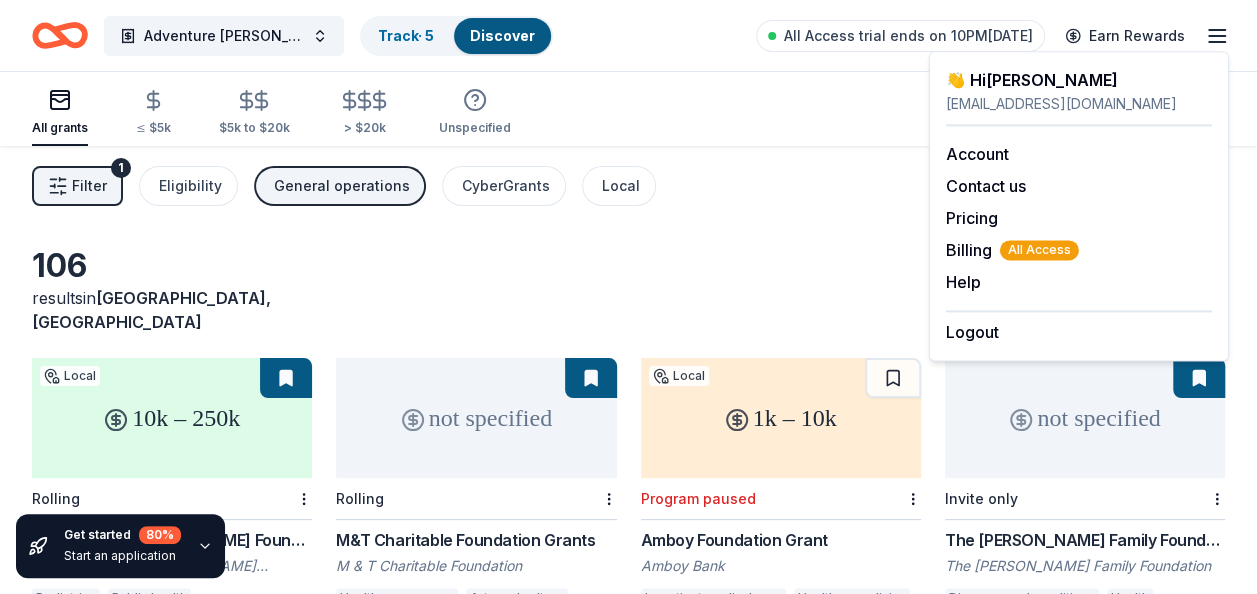 scroll, scrollTop: 0, scrollLeft: 0, axis: both 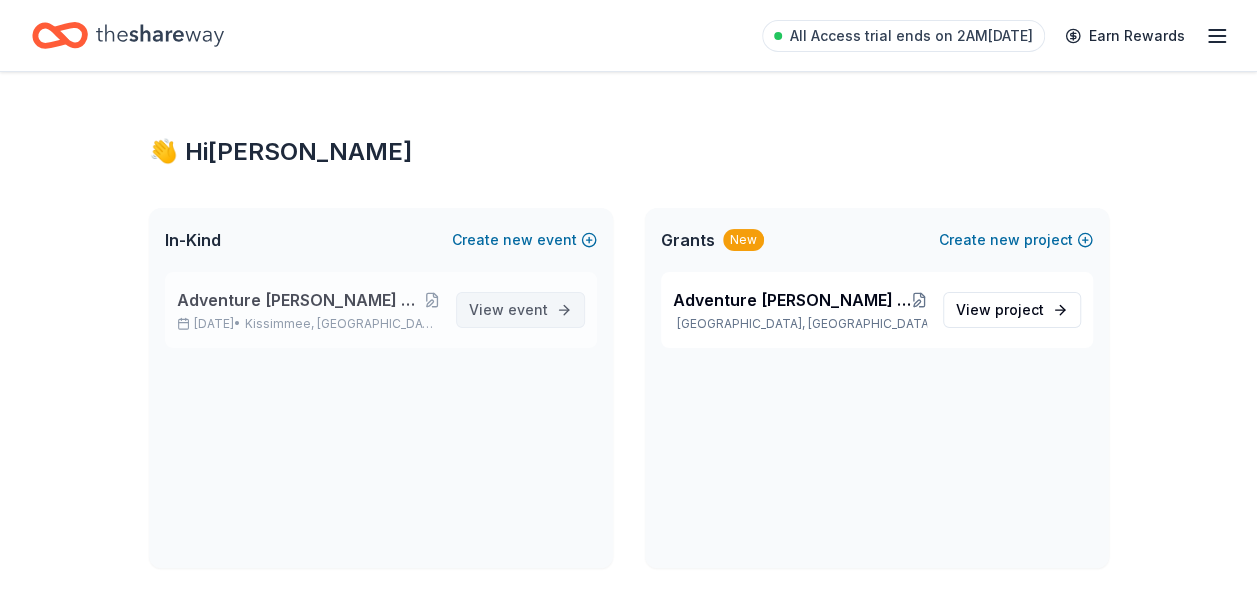 click on "event" at bounding box center (528, 309) 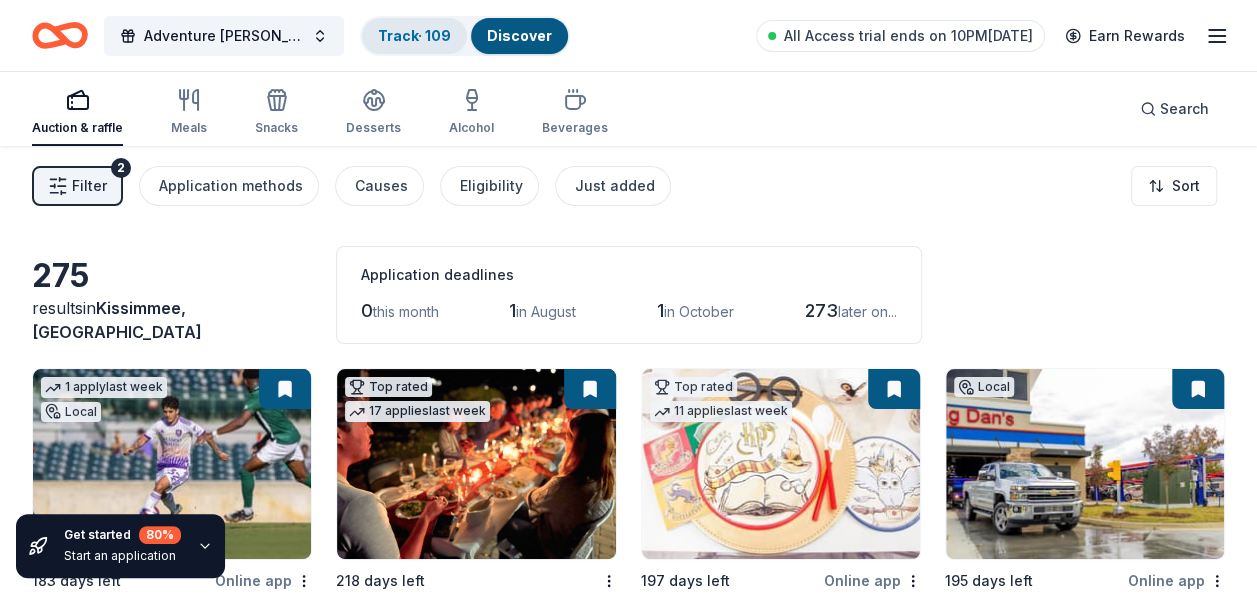 click on "Track  · 109" at bounding box center [414, 35] 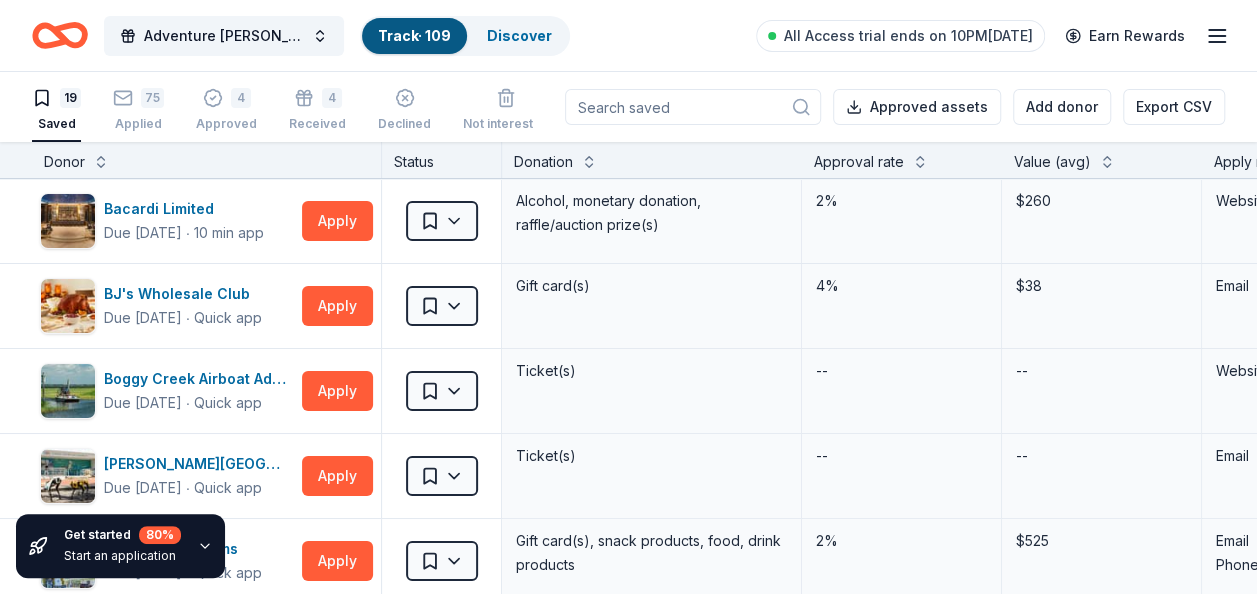 click 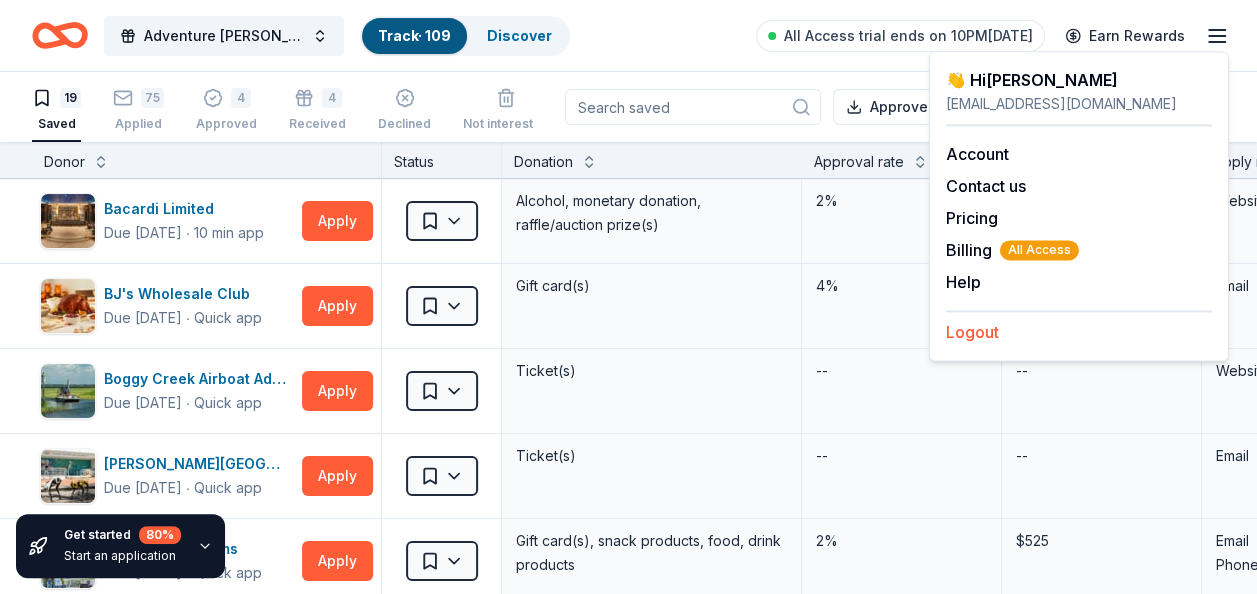 click on "Logout" at bounding box center (972, 332) 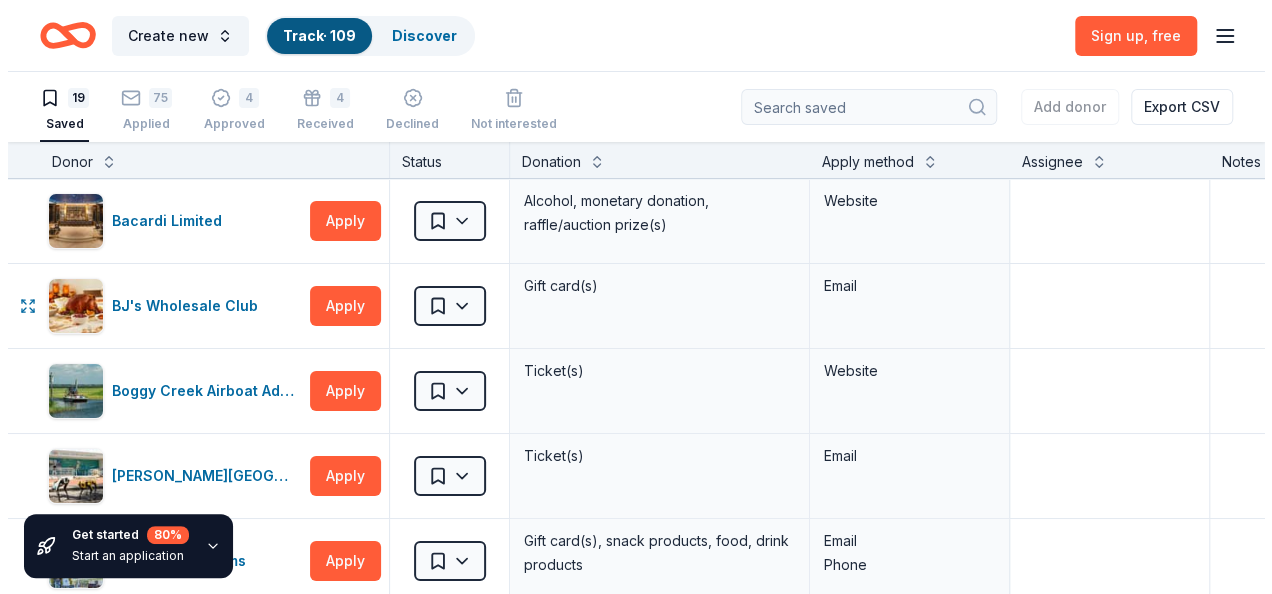 scroll, scrollTop: 0, scrollLeft: 0, axis: both 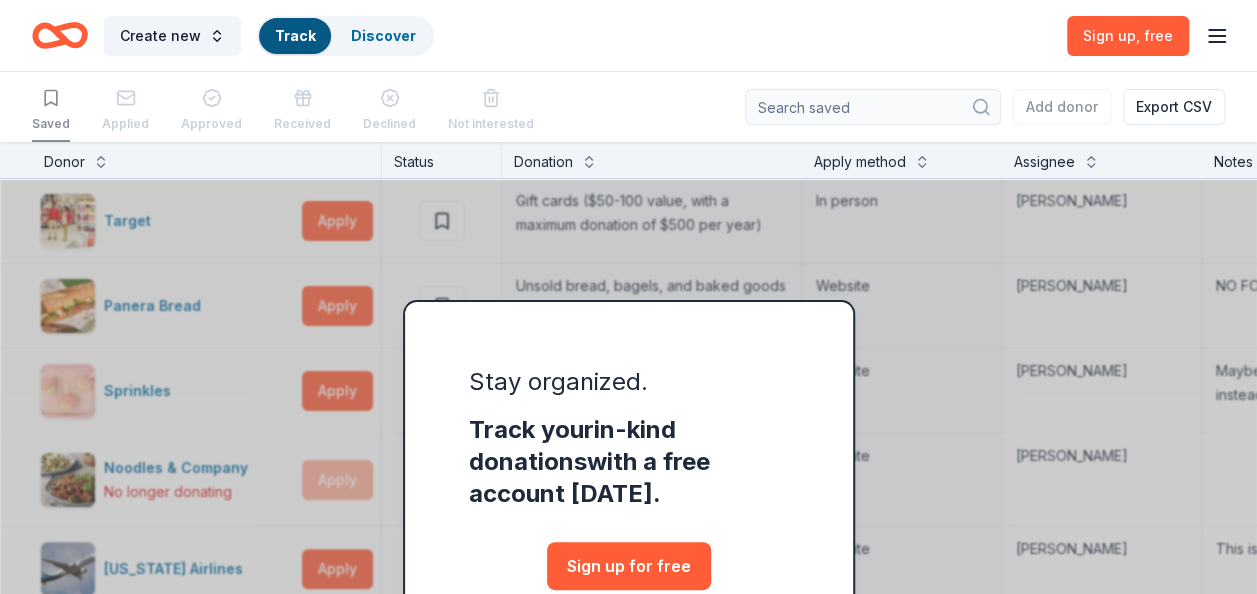 click 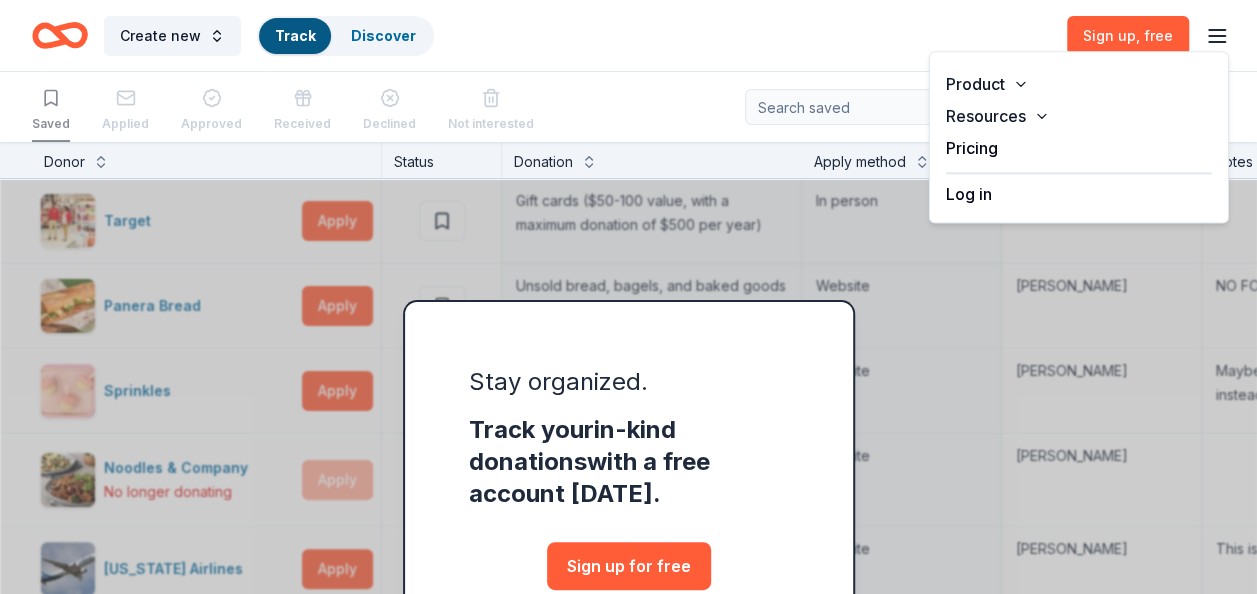 click on "Log in" at bounding box center [969, 194] 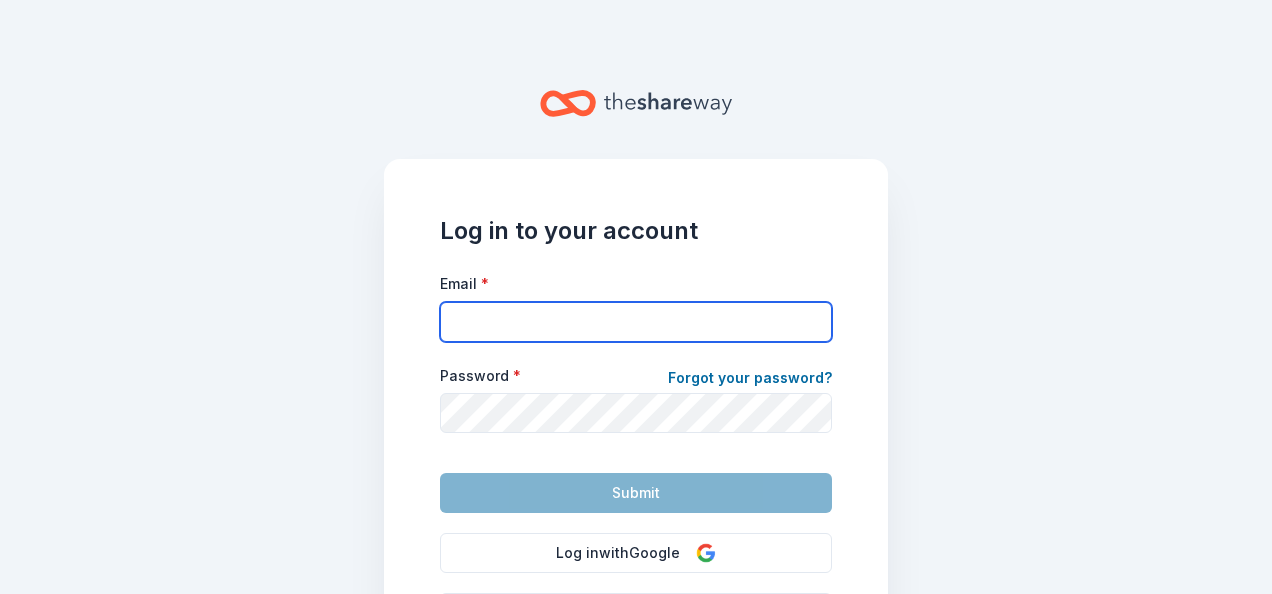 click on "Email *" at bounding box center [636, 322] 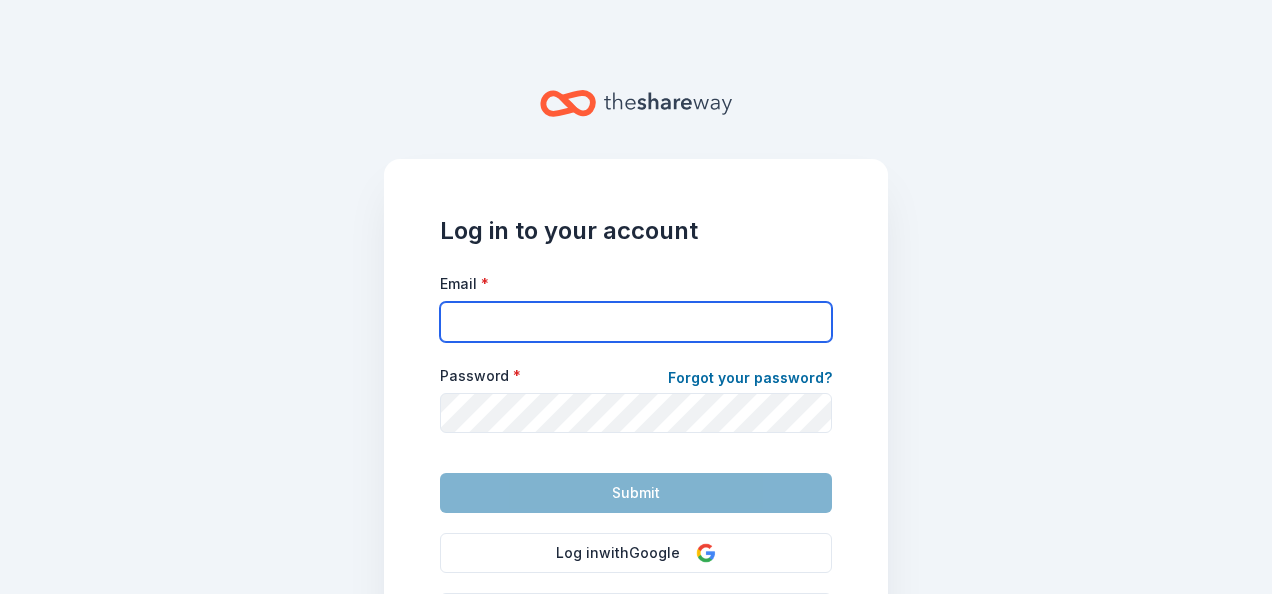 type on "[PERSON_NAME][EMAIL_ADDRESS][DOMAIN_NAME]" 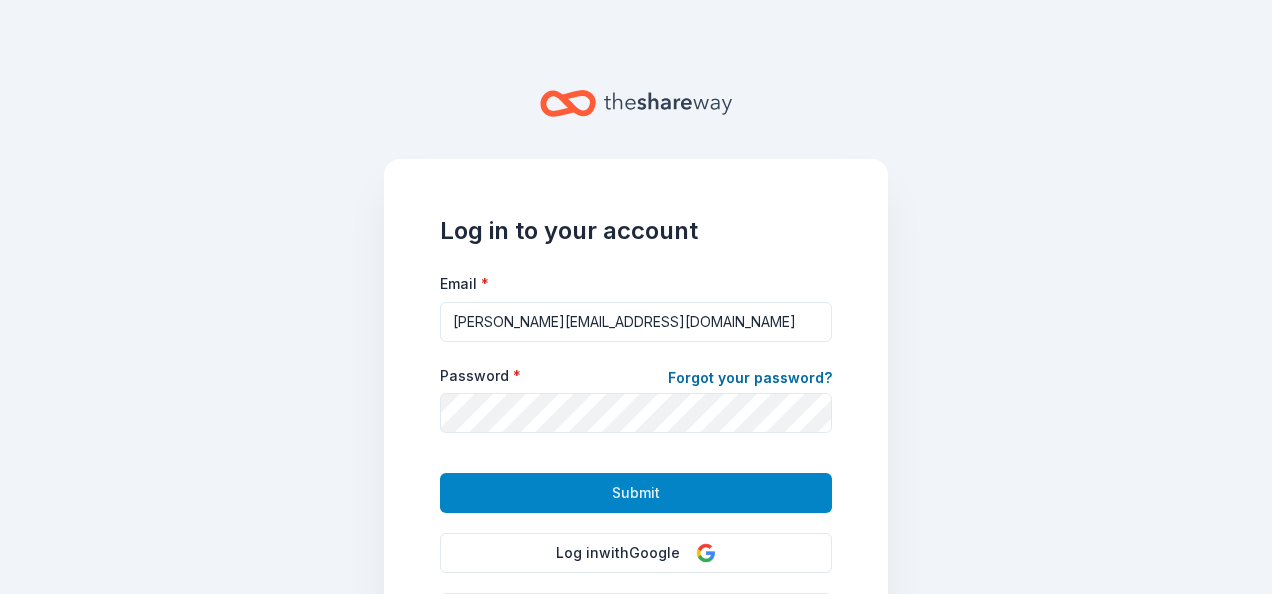 click on "Submit" at bounding box center (636, 493) 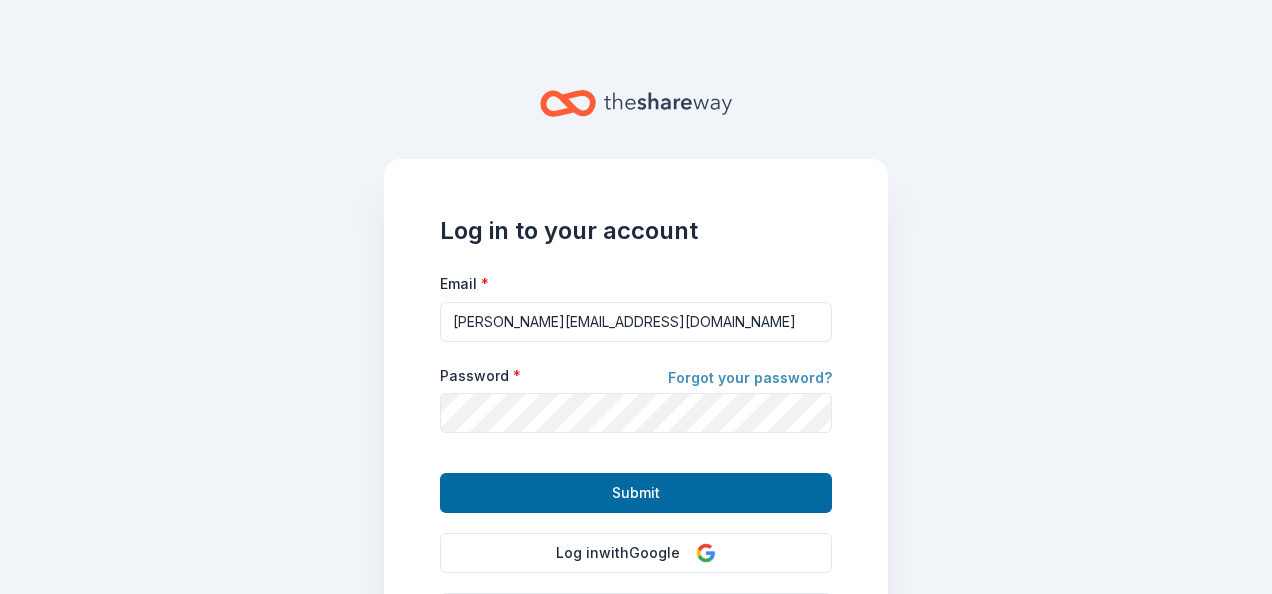 click on "Forgot your password?" at bounding box center [750, 380] 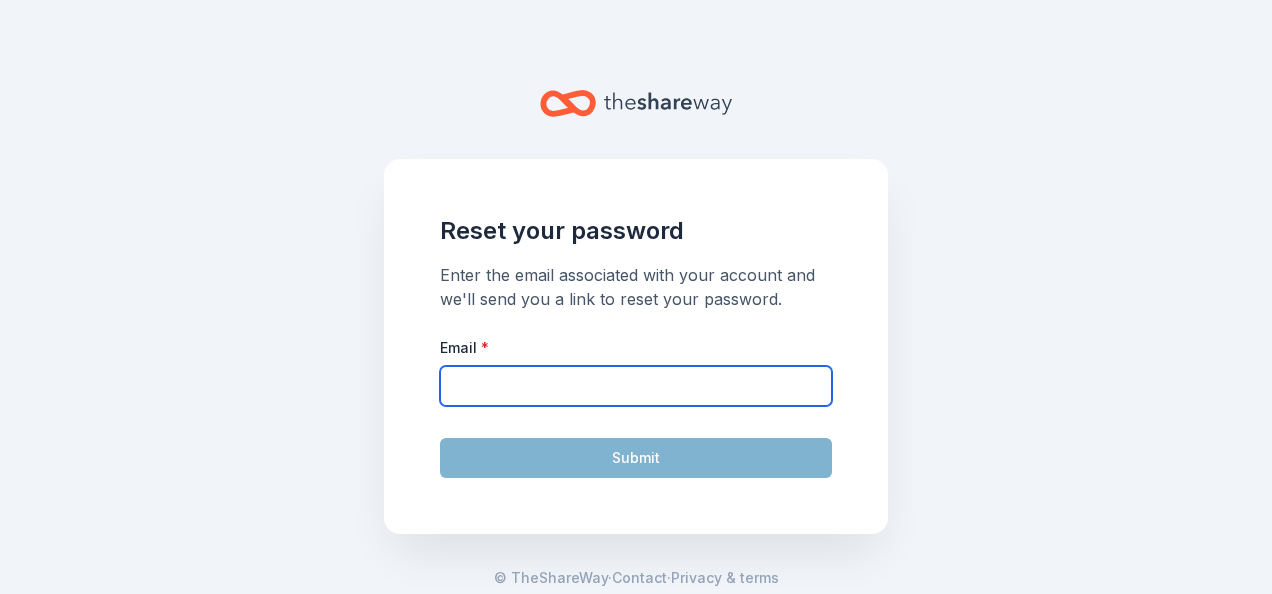 click on "Email *" at bounding box center (636, 386) 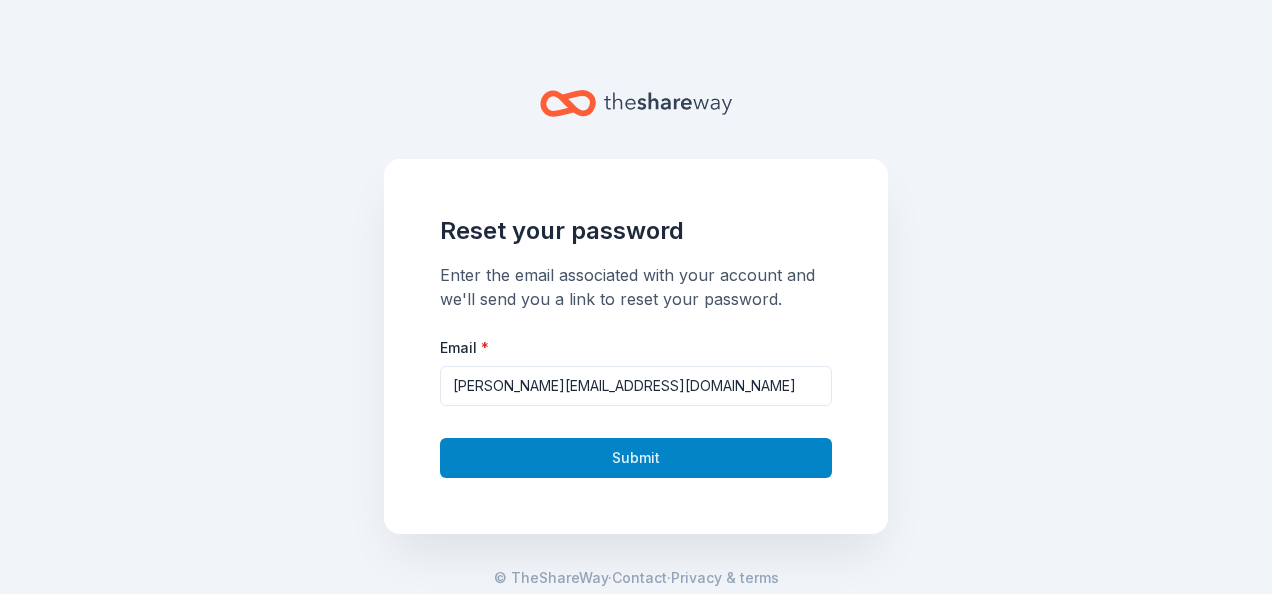 click on "Submit" at bounding box center (636, 458) 